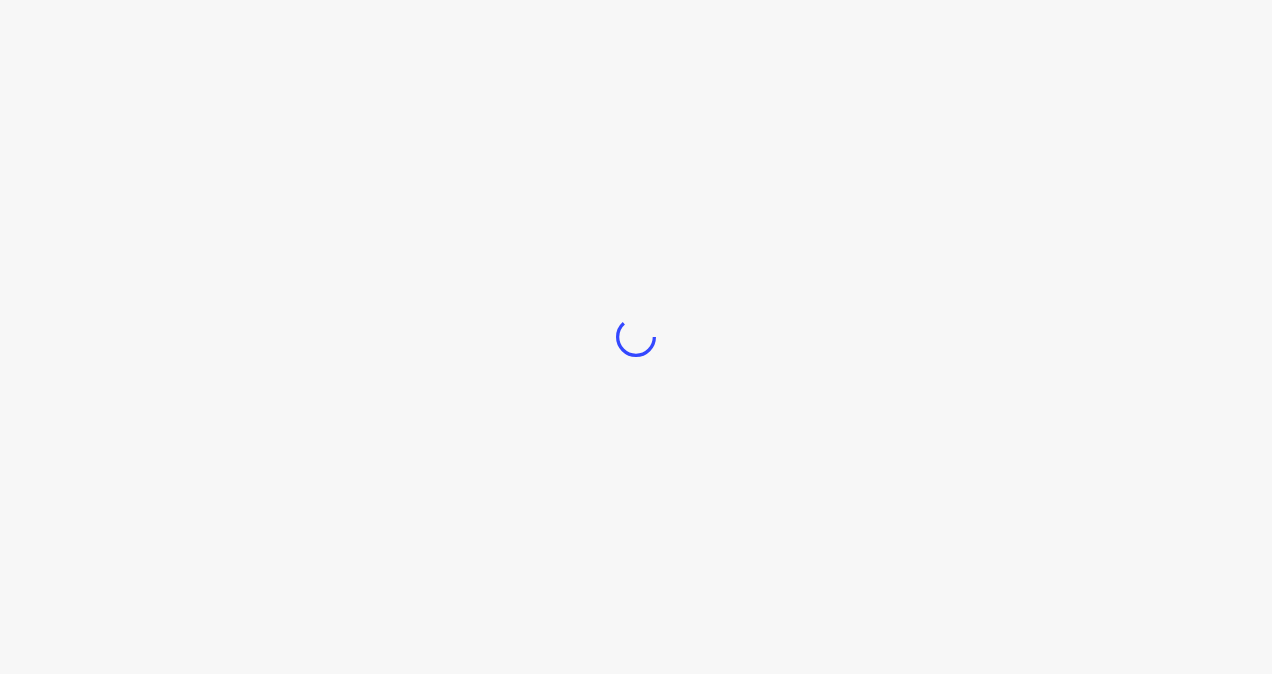 scroll, scrollTop: 0, scrollLeft: 0, axis: both 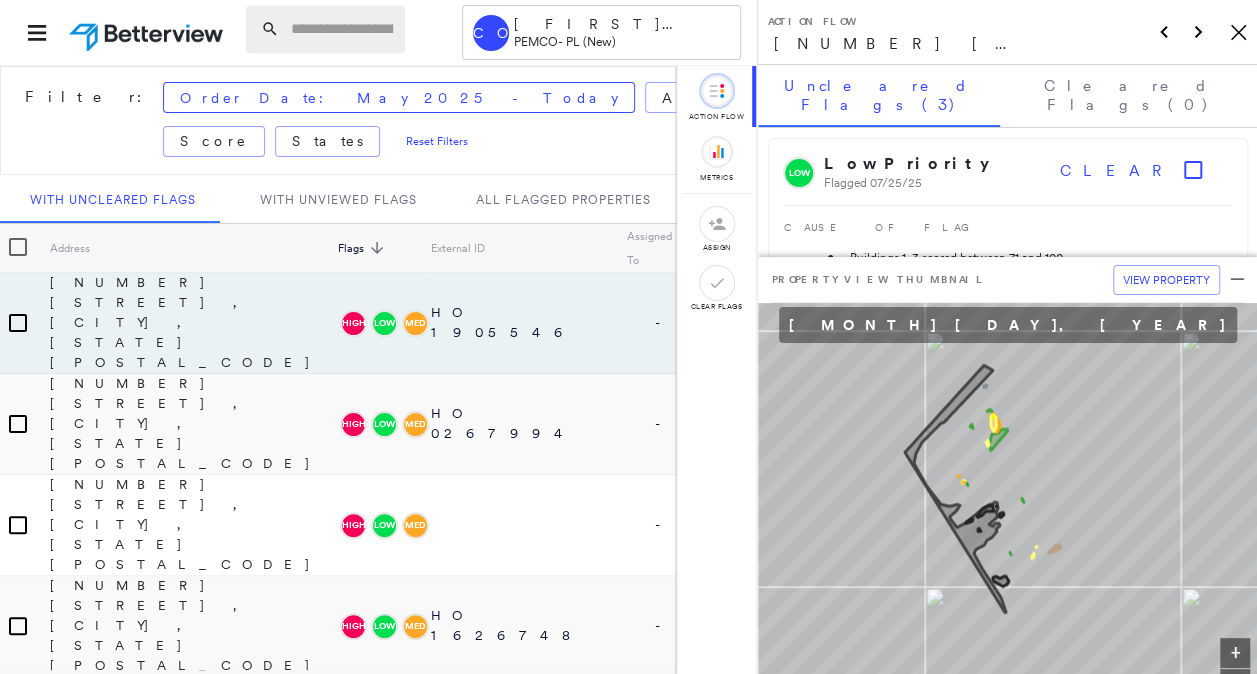 click at bounding box center [342, 29] 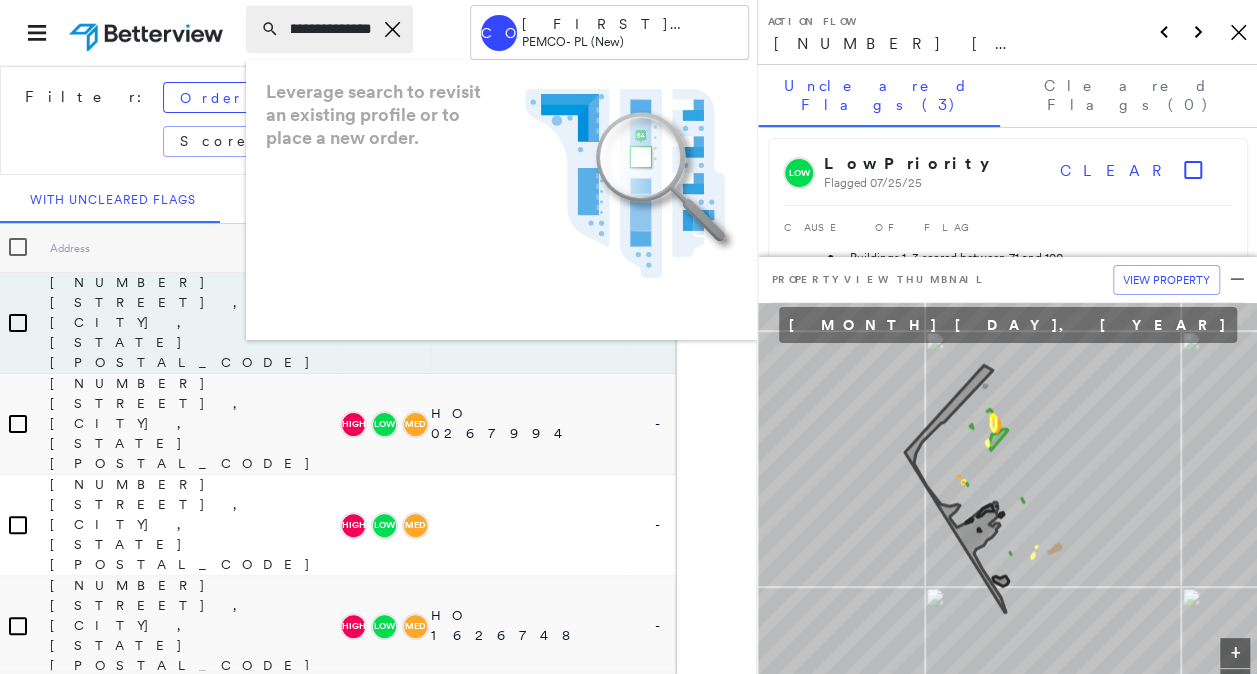 scroll, scrollTop: 0, scrollLeft: 97, axis: horizontal 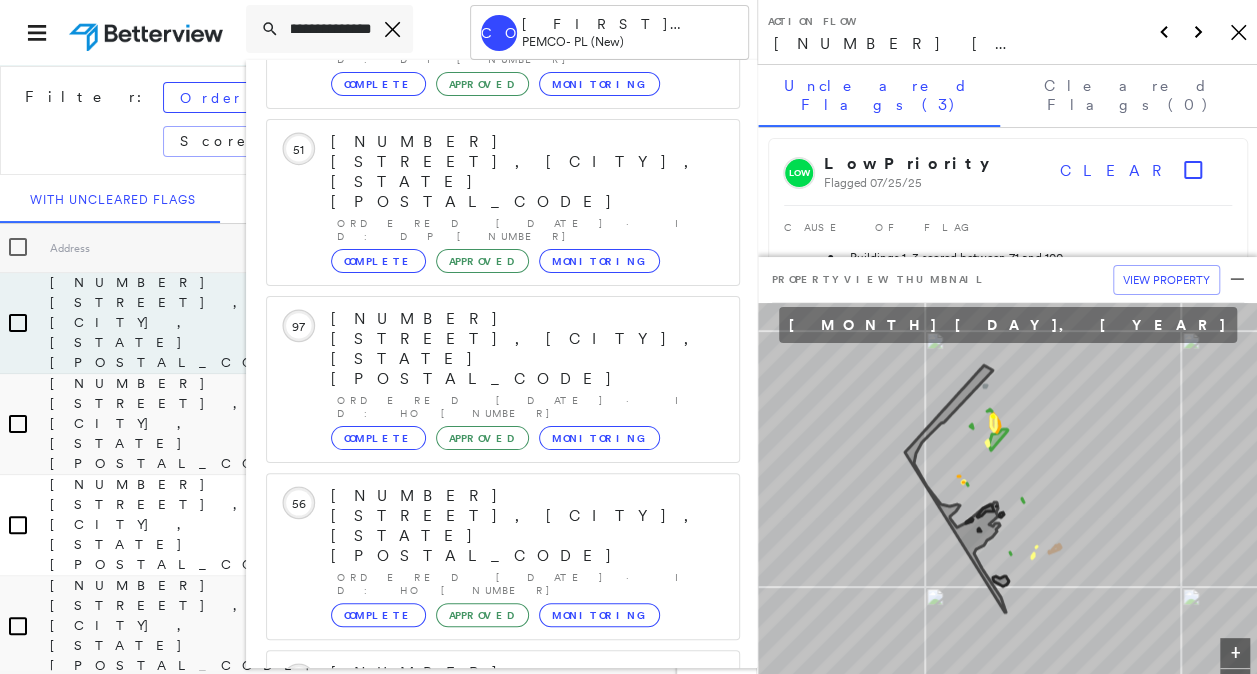 click on "[NUMBER] [STREET], [CITY], [STATE] [POSTAL_CODE]" at bounding box center (491, 1005) 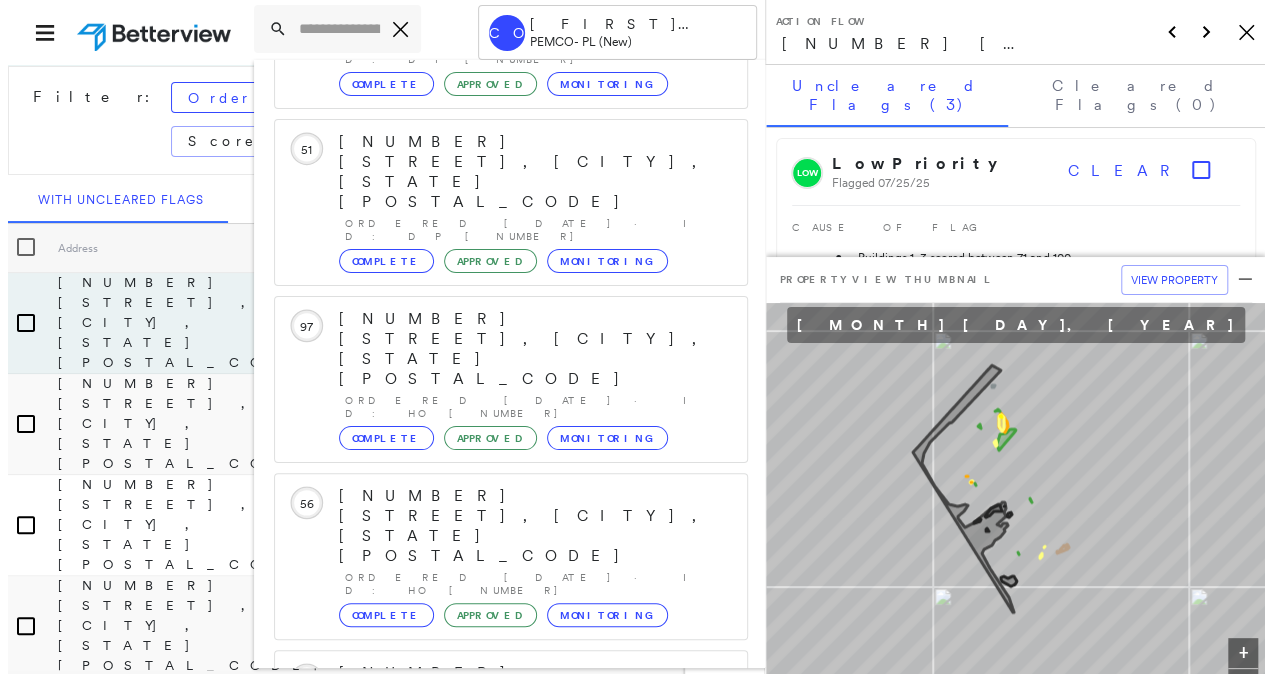 scroll, scrollTop: 0, scrollLeft: 0, axis: both 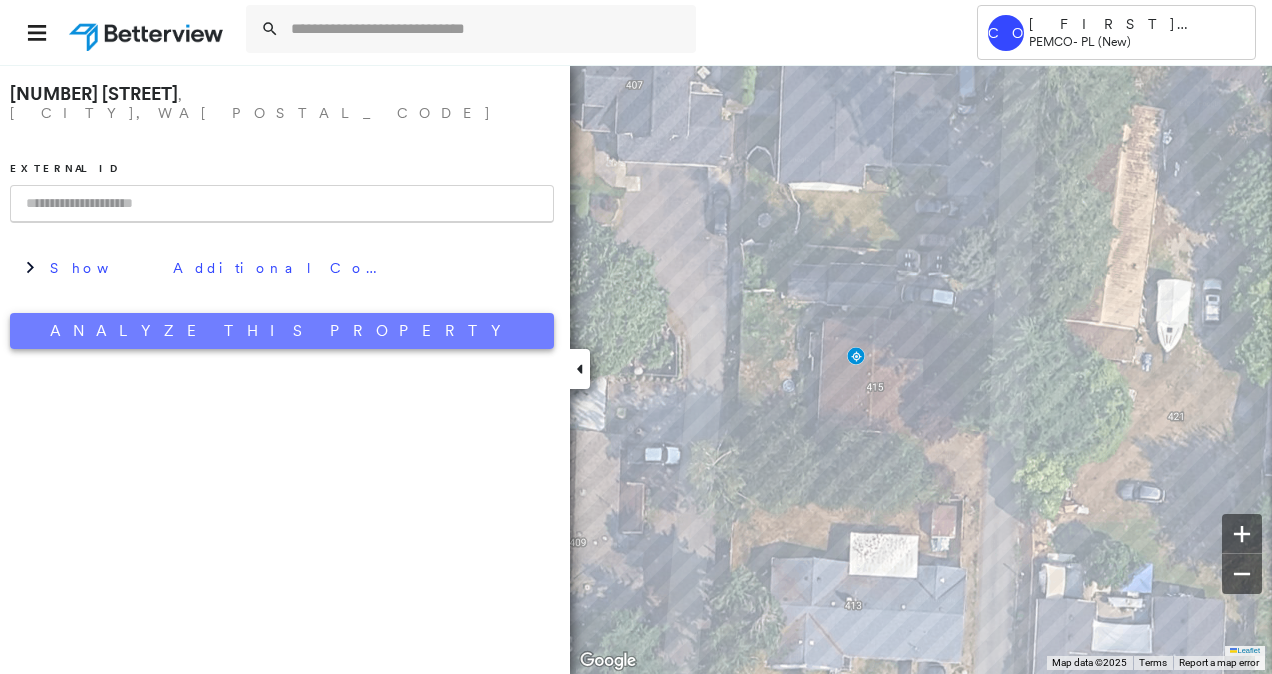click on "Analyze This Property" at bounding box center (282, 331) 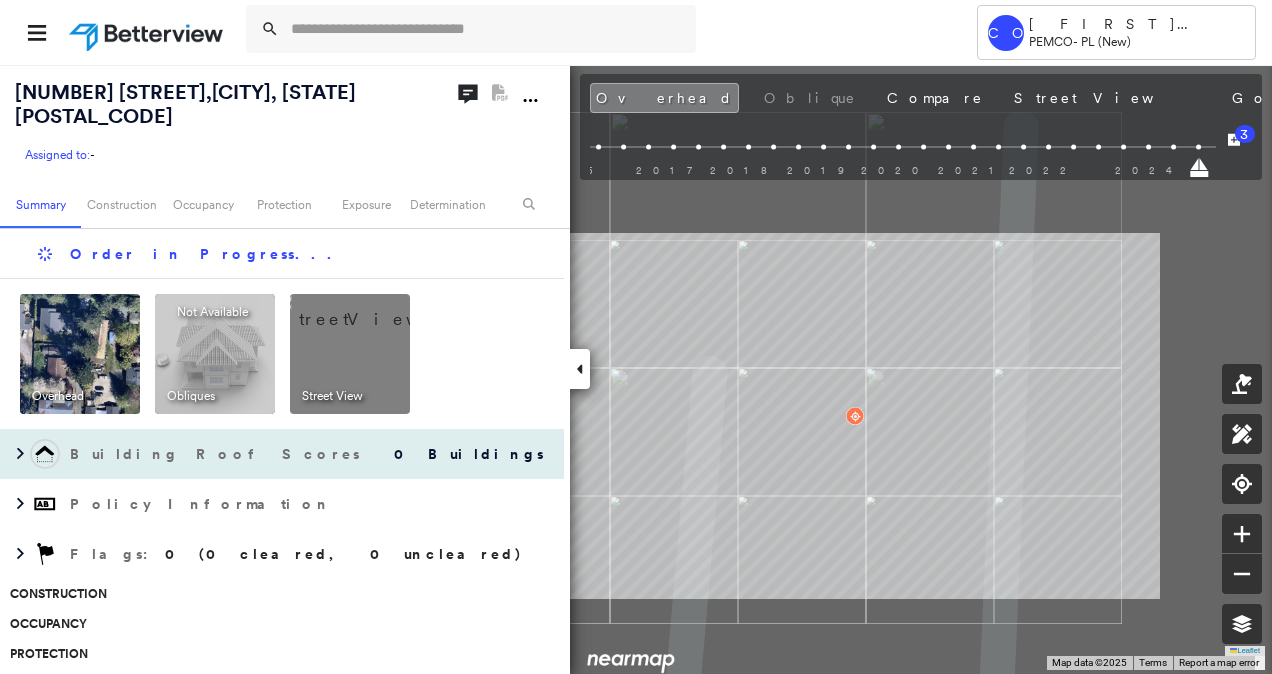 click on "Building Roof Scores" at bounding box center [217, 454] 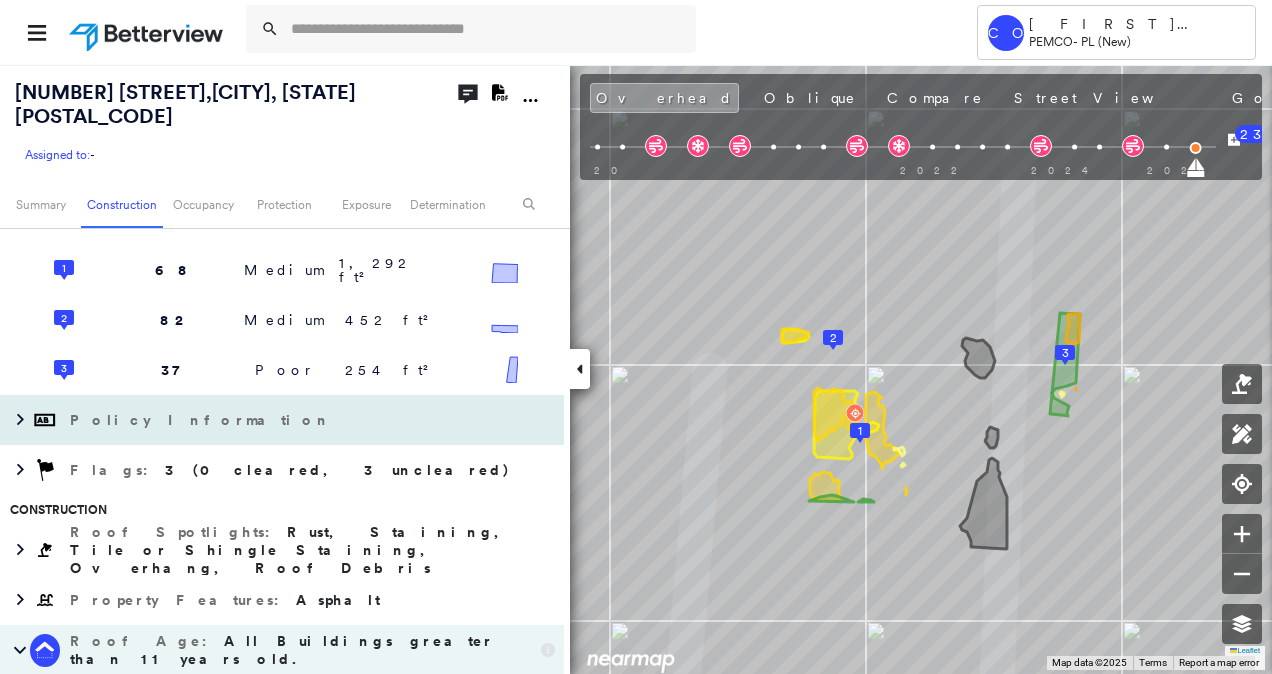 scroll, scrollTop: 0, scrollLeft: 0, axis: both 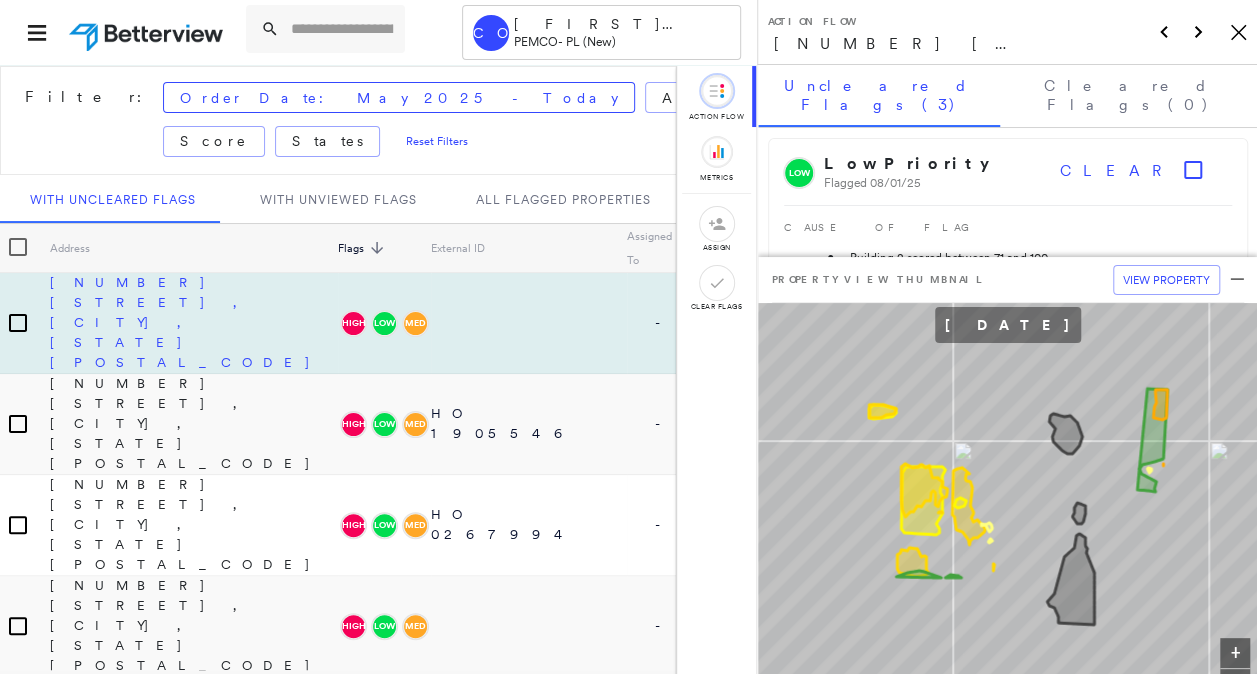 click on "415  Madison St, Everett, WA 98203" at bounding box center (194, 322) 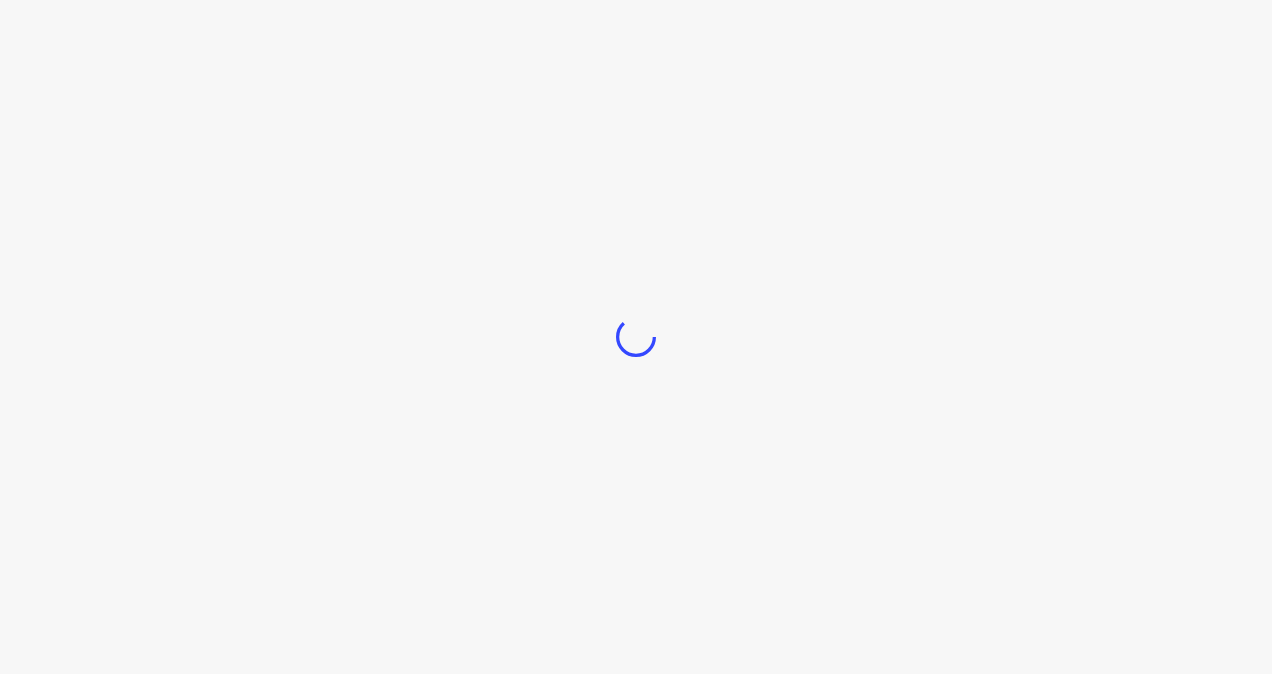 scroll, scrollTop: 0, scrollLeft: 0, axis: both 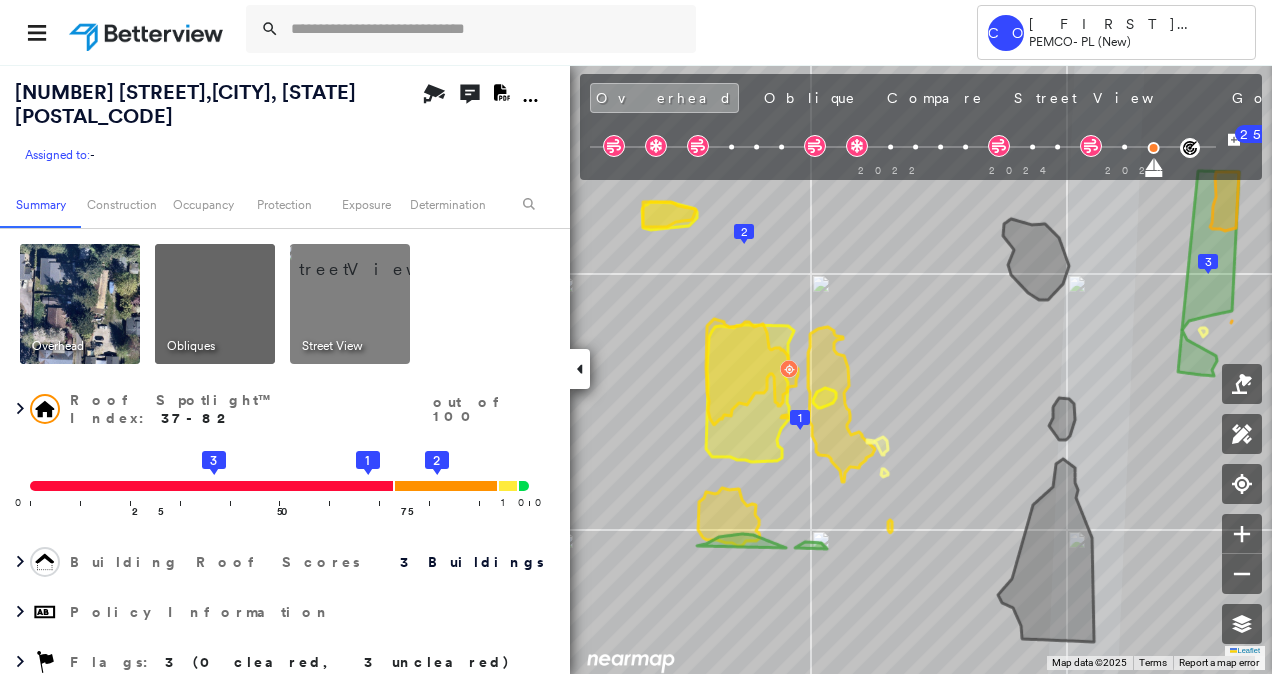 click on "Assigned to:" at bounding box center (57, 154) 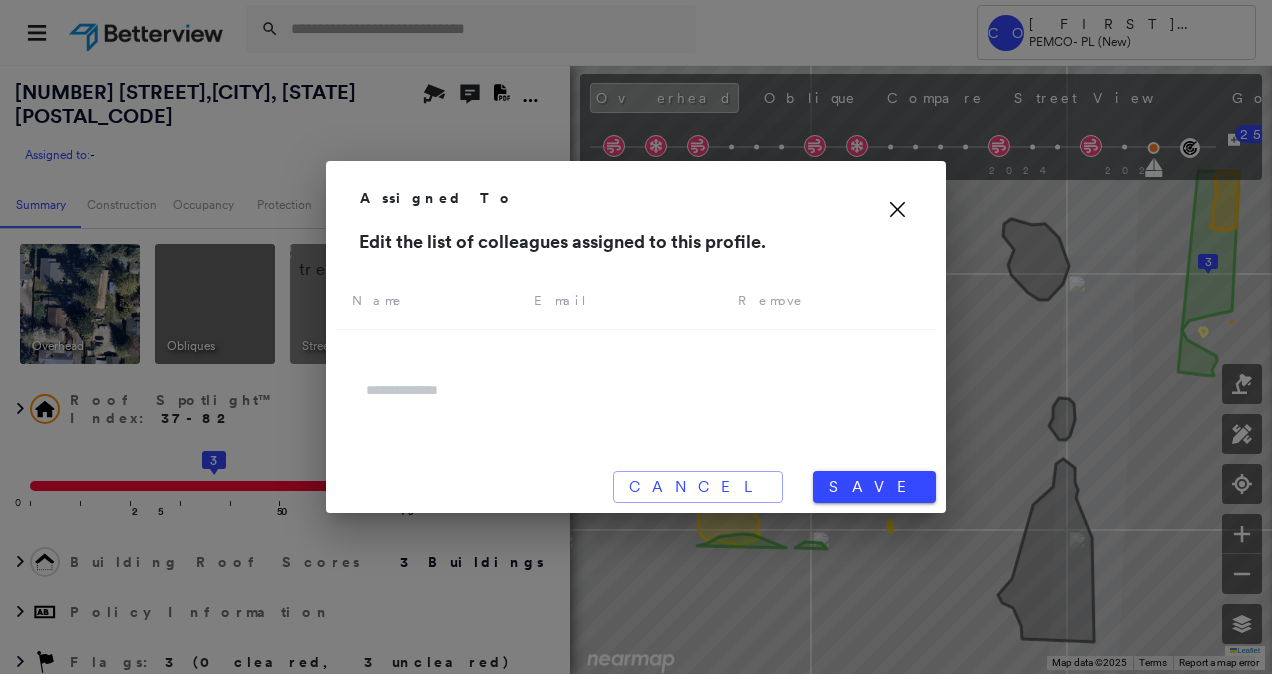 click on "Icon_Closemodal" 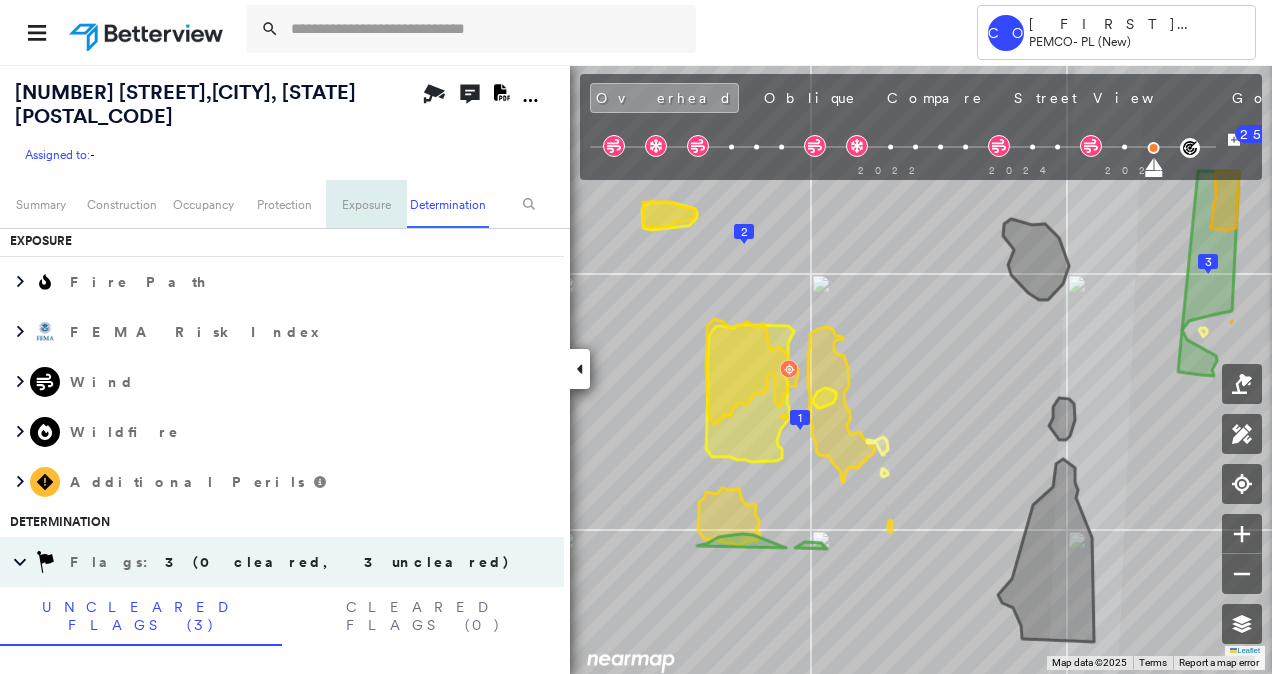 scroll, scrollTop: 887, scrollLeft: 0, axis: vertical 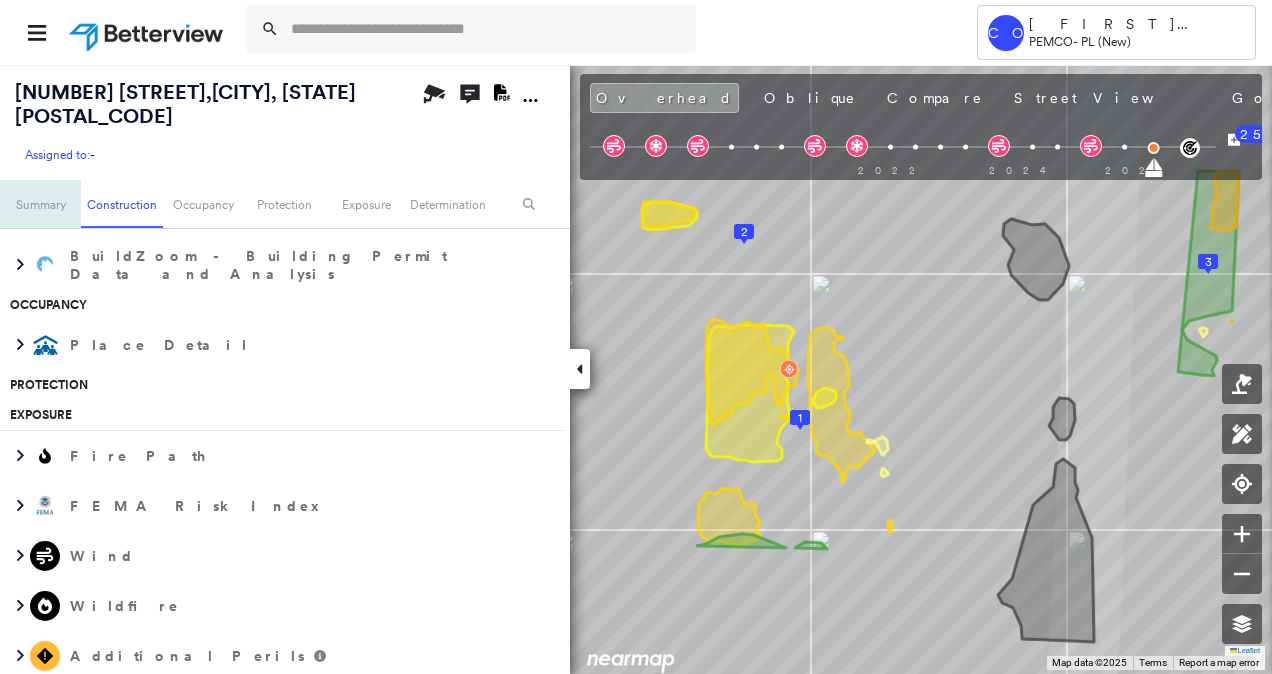 click on "Summary" at bounding box center [40, 204] 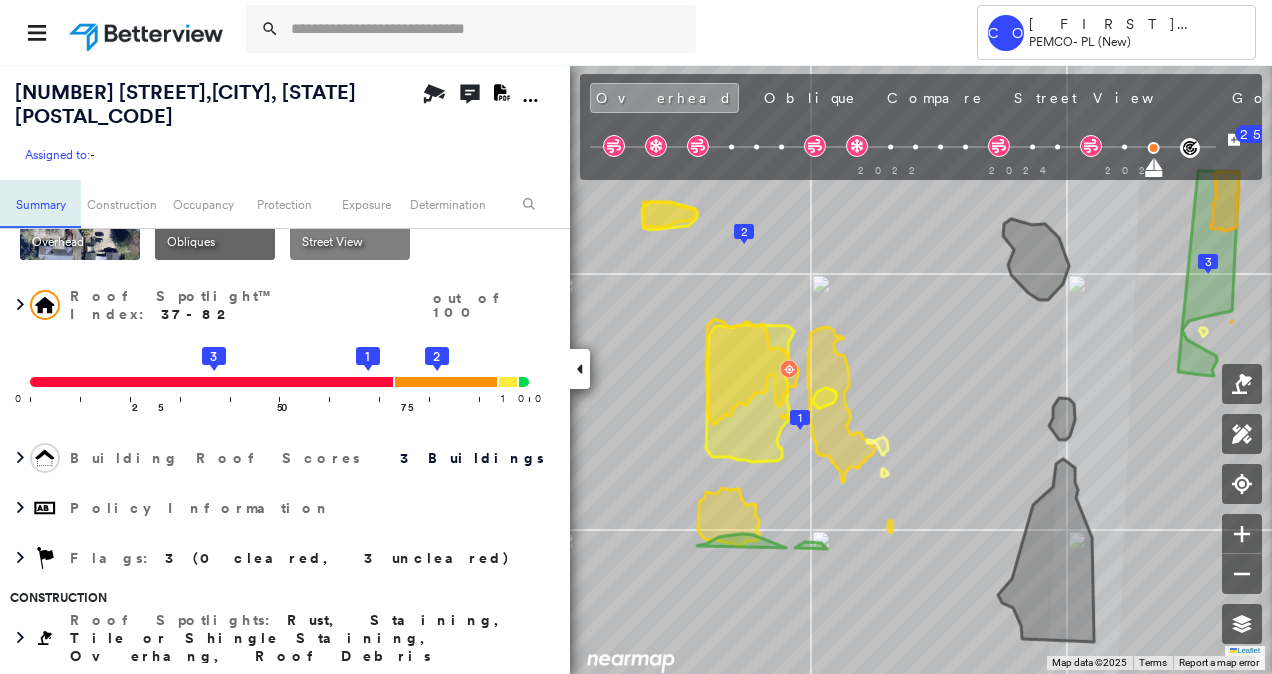 scroll, scrollTop: 11, scrollLeft: 0, axis: vertical 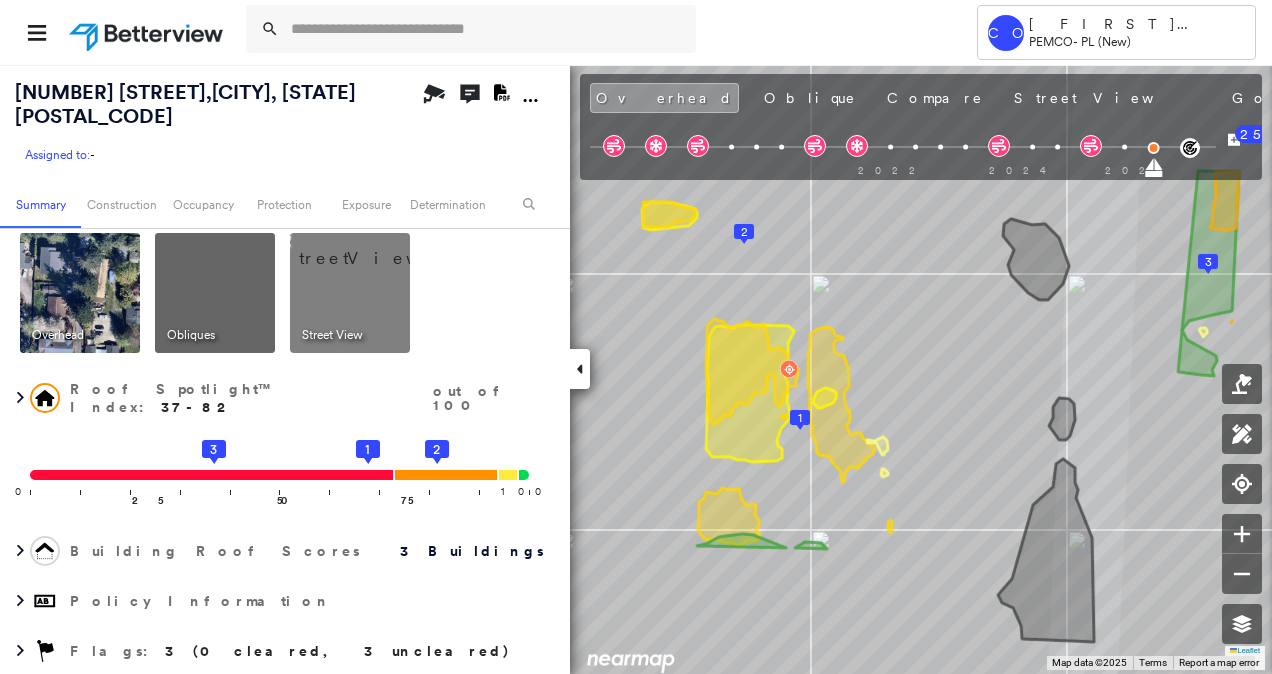 click on "Assigned to:" at bounding box center [57, 154] 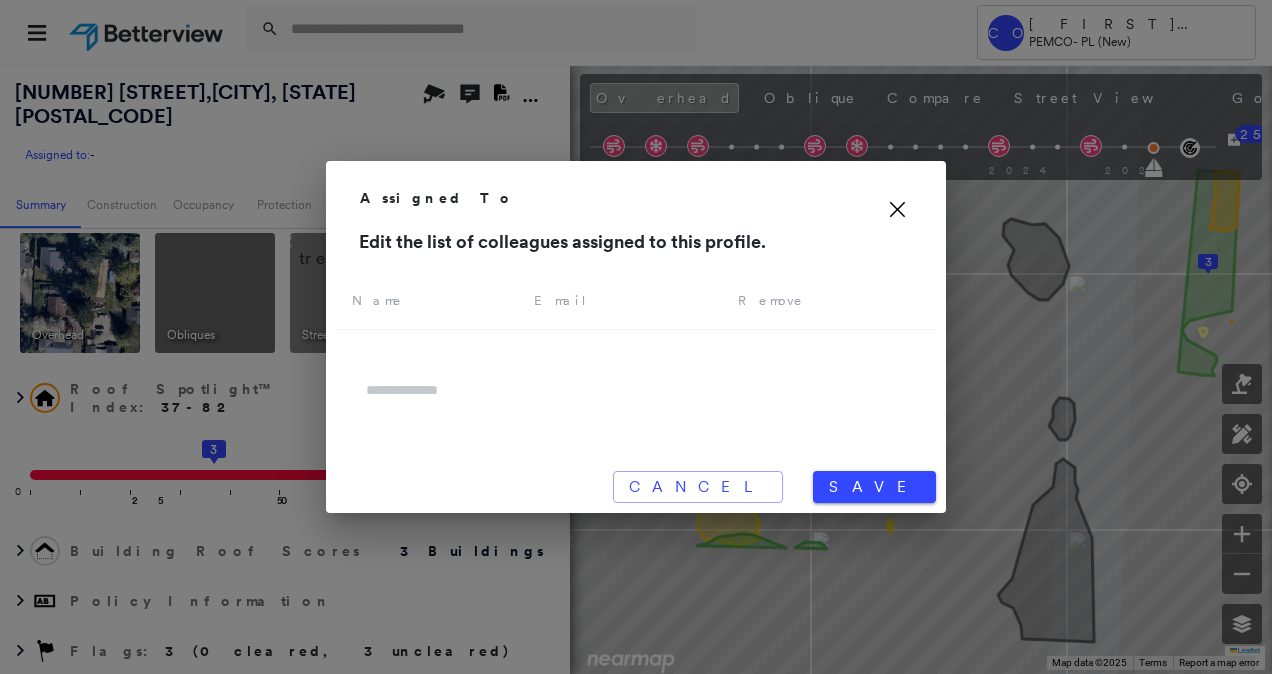 click 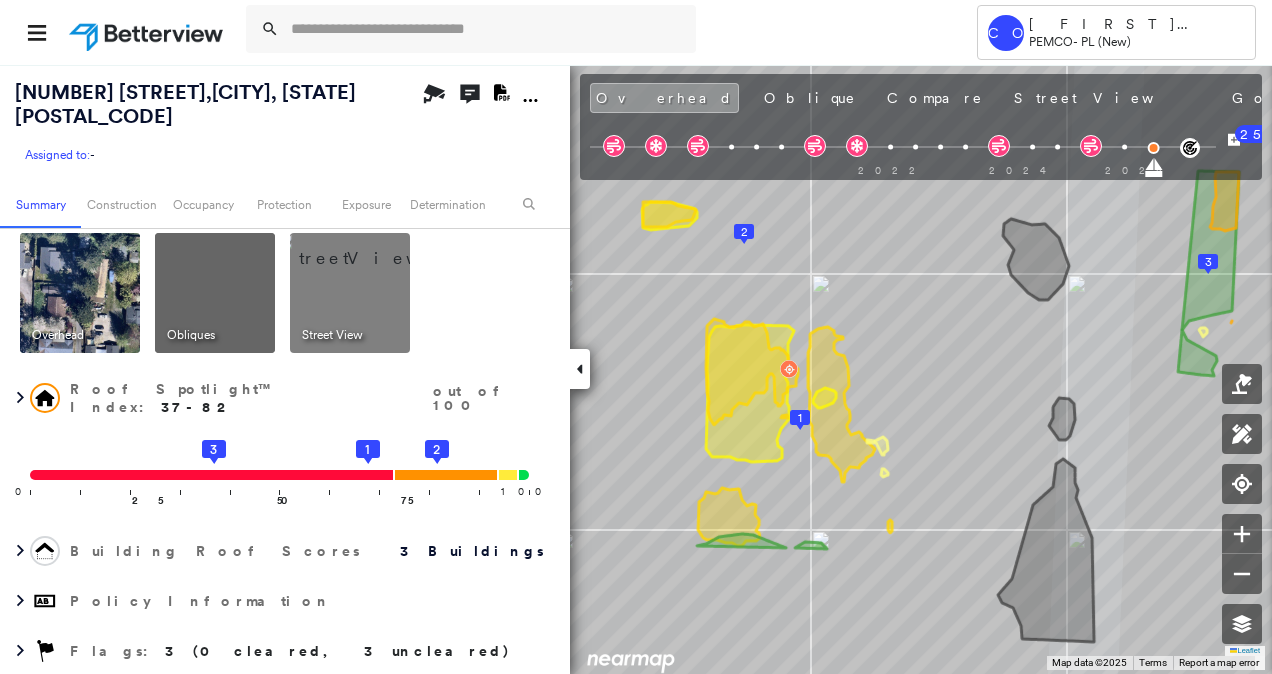 click 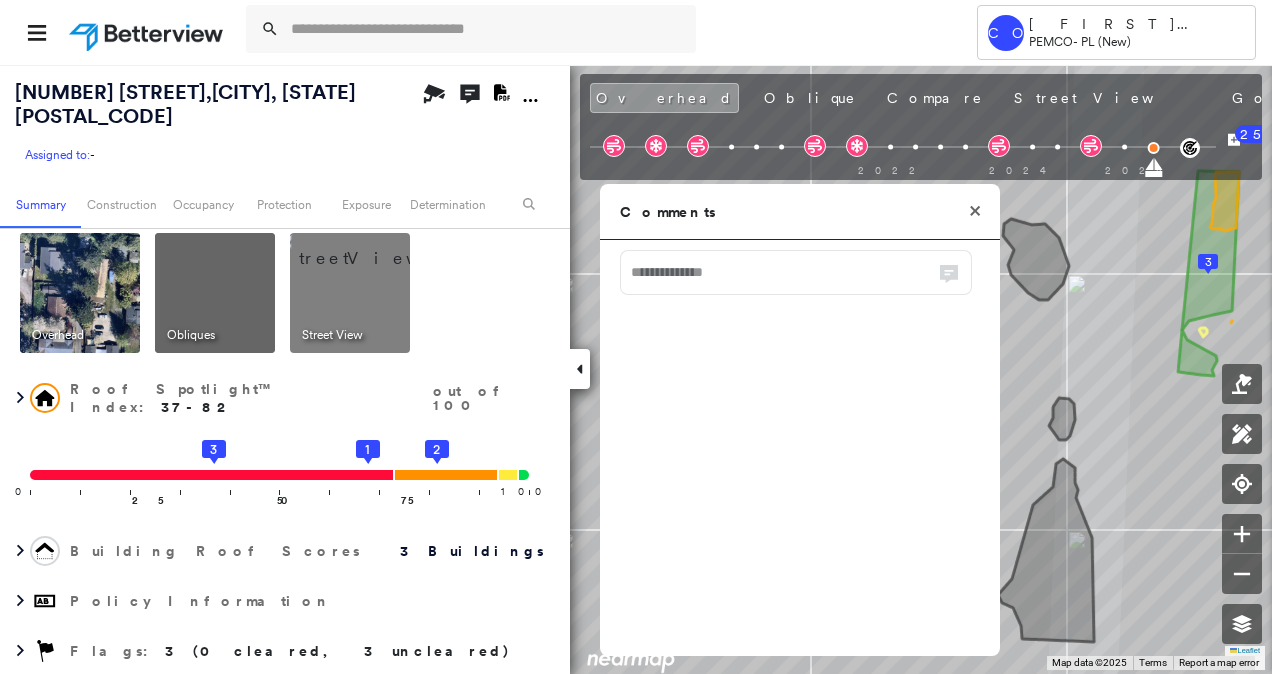 click 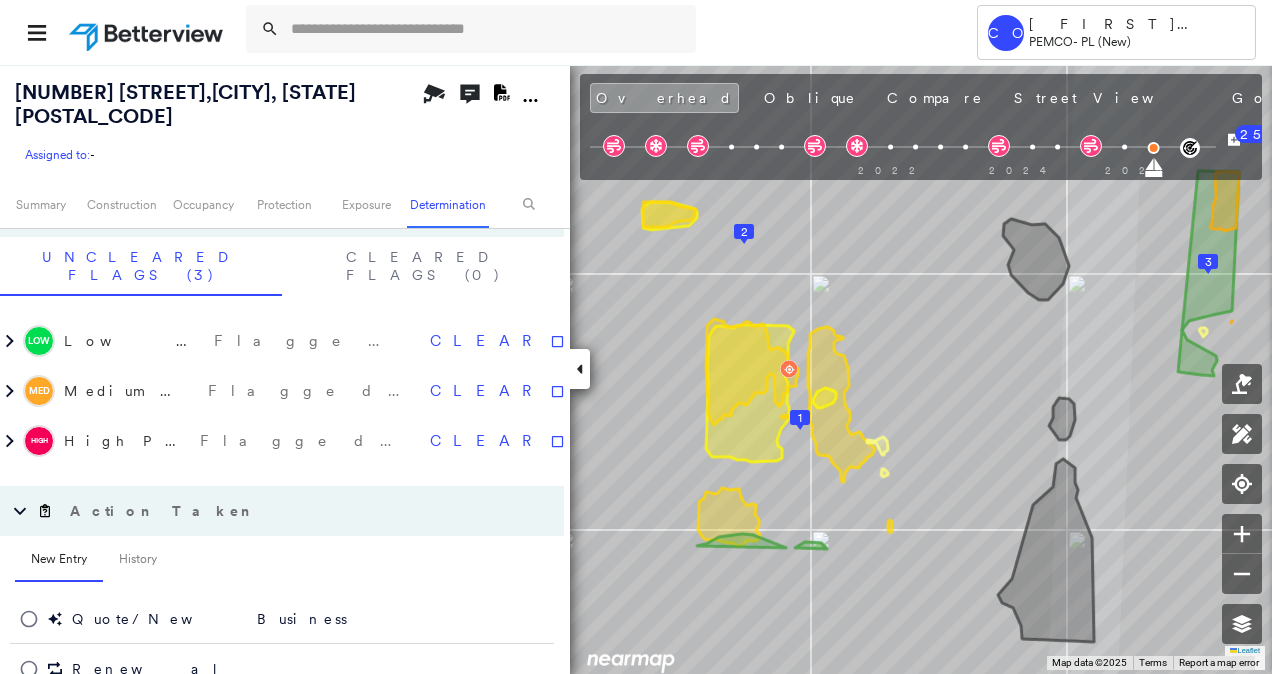 scroll, scrollTop: 1487, scrollLeft: 0, axis: vertical 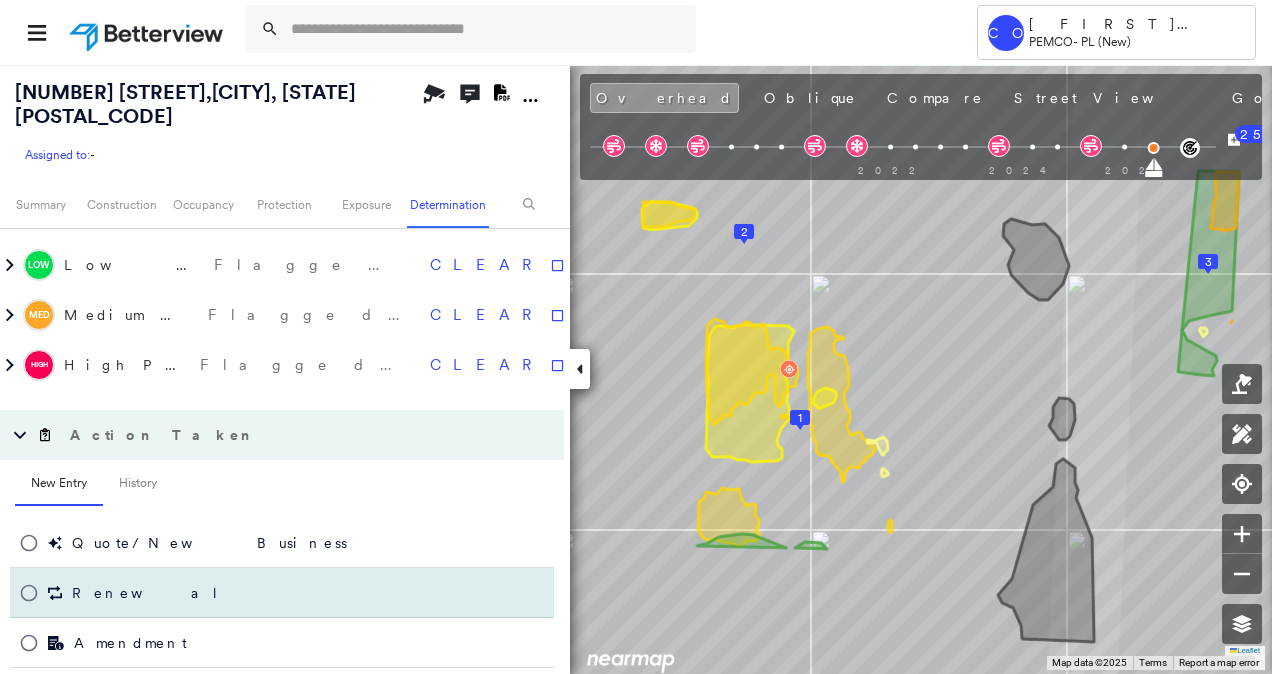 click on "Renewal" at bounding box center (146, 593) 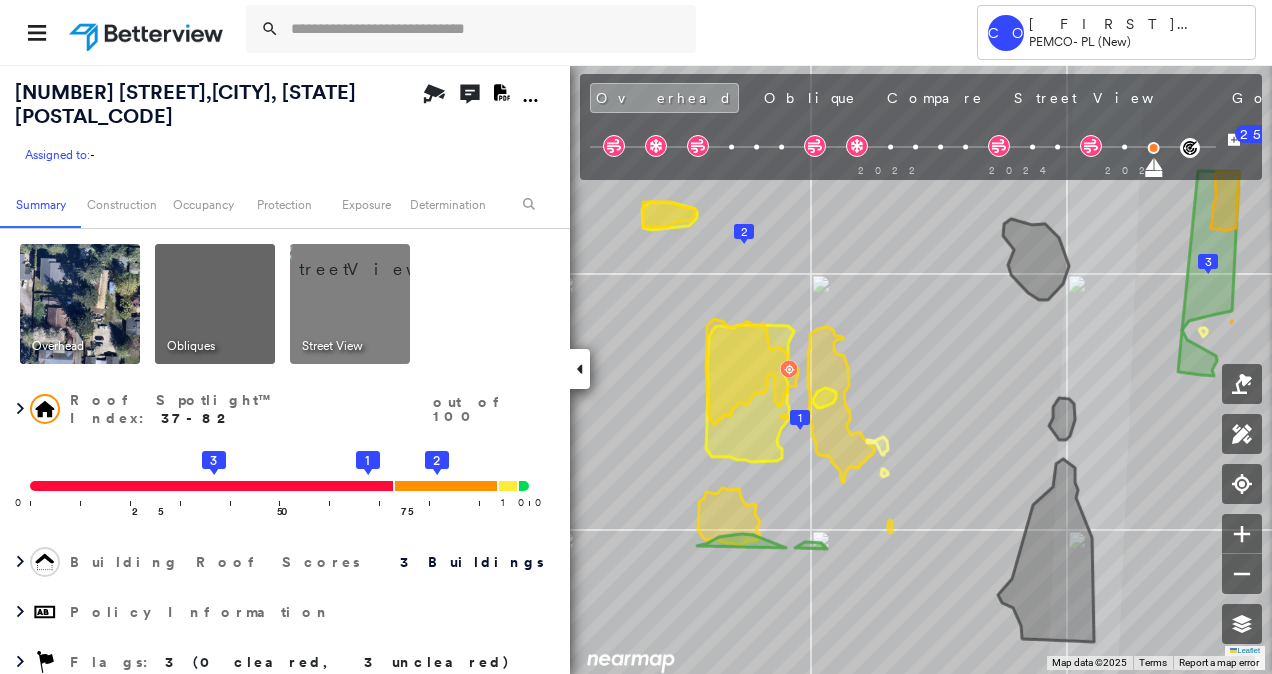 scroll, scrollTop: 0, scrollLeft: 0, axis: both 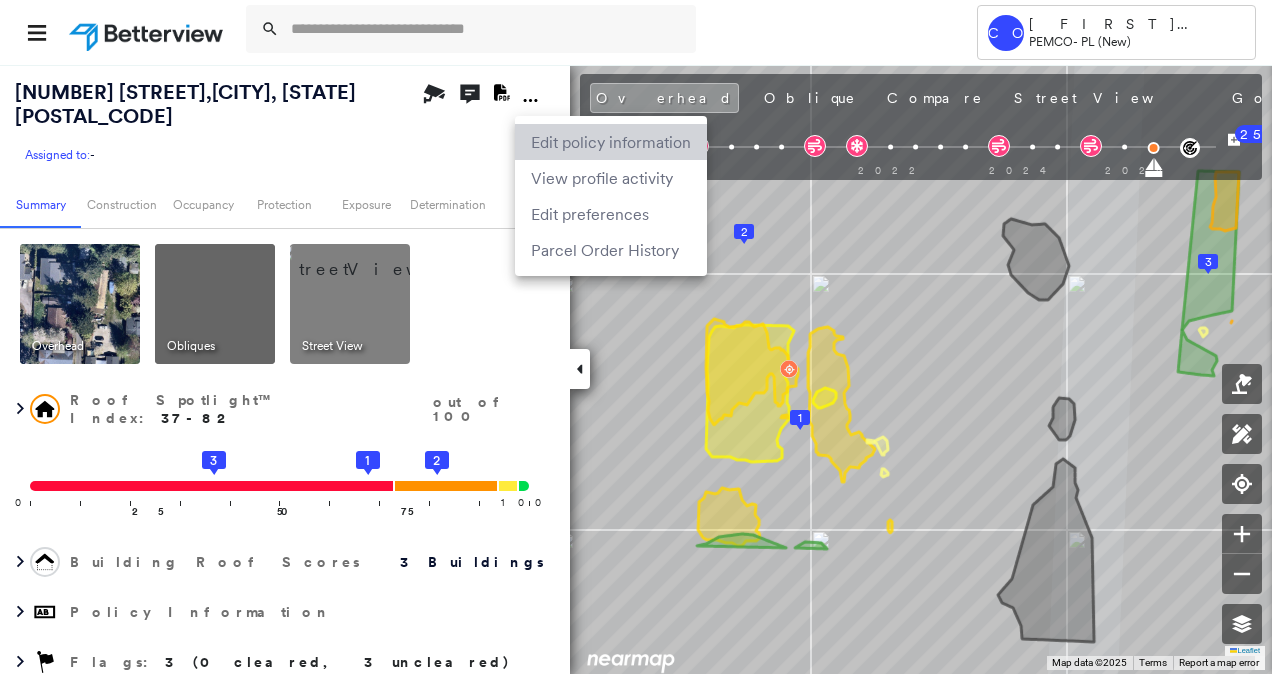 click on "Edit policy information" at bounding box center (611, 142) 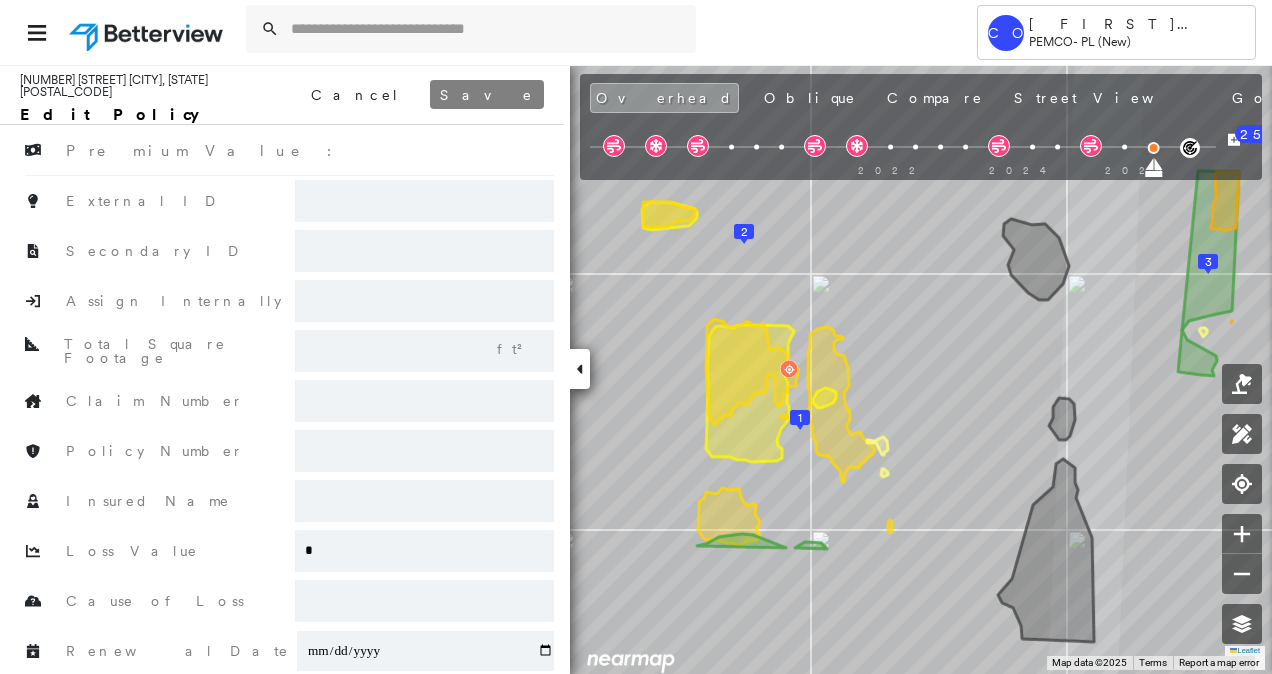 click at bounding box center (424, 201) 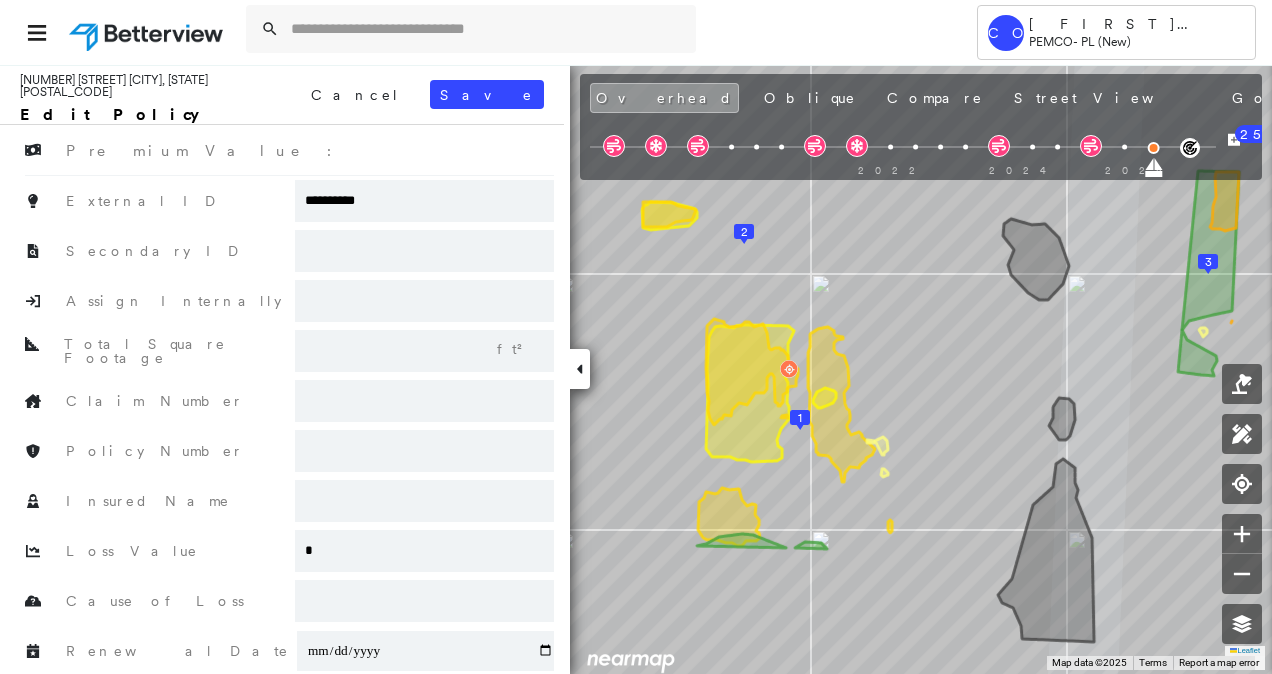 type on "**********" 